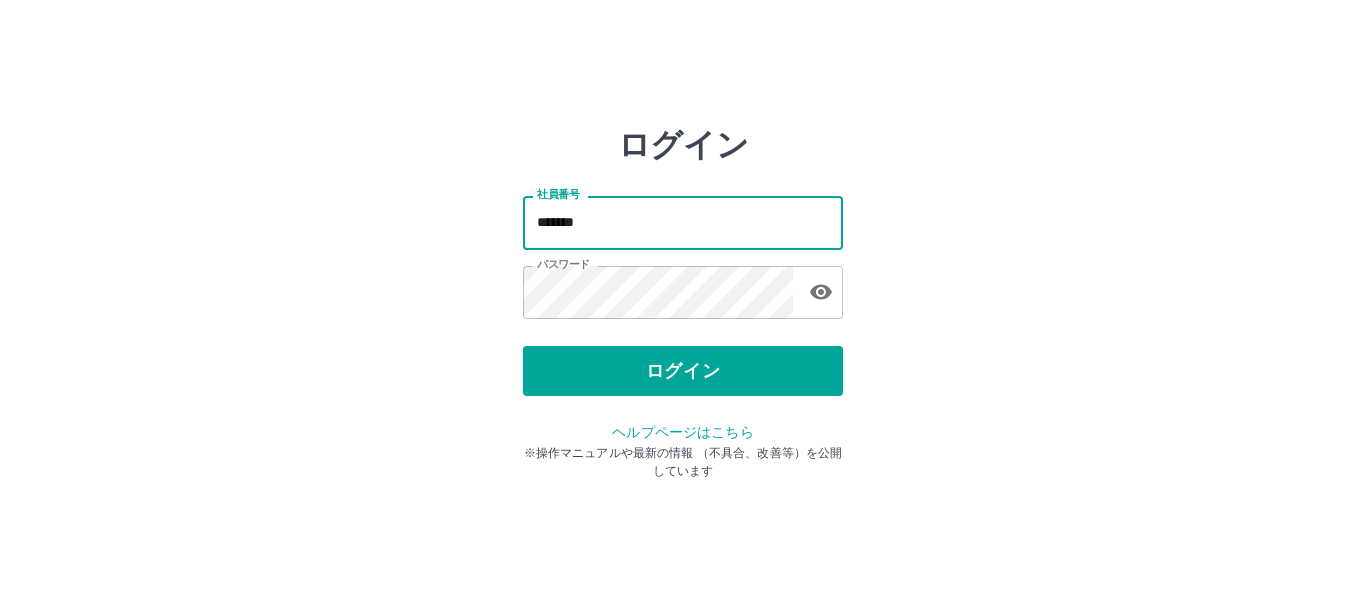 scroll, scrollTop: 0, scrollLeft: 0, axis: both 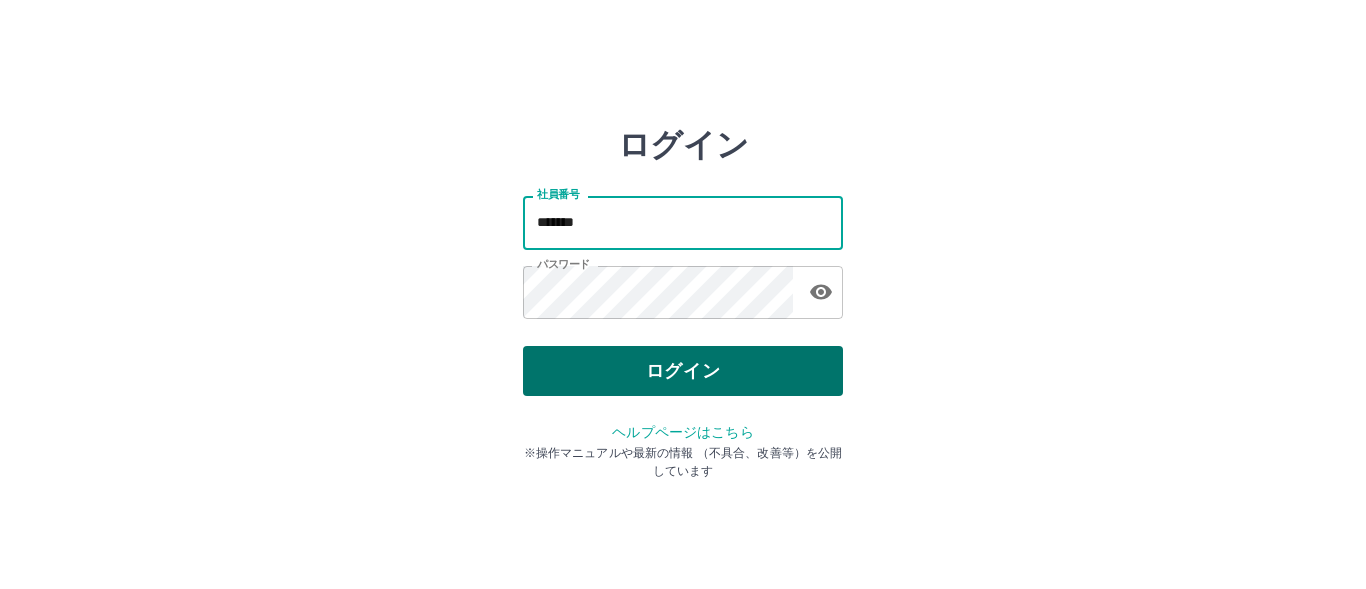 type on "*******" 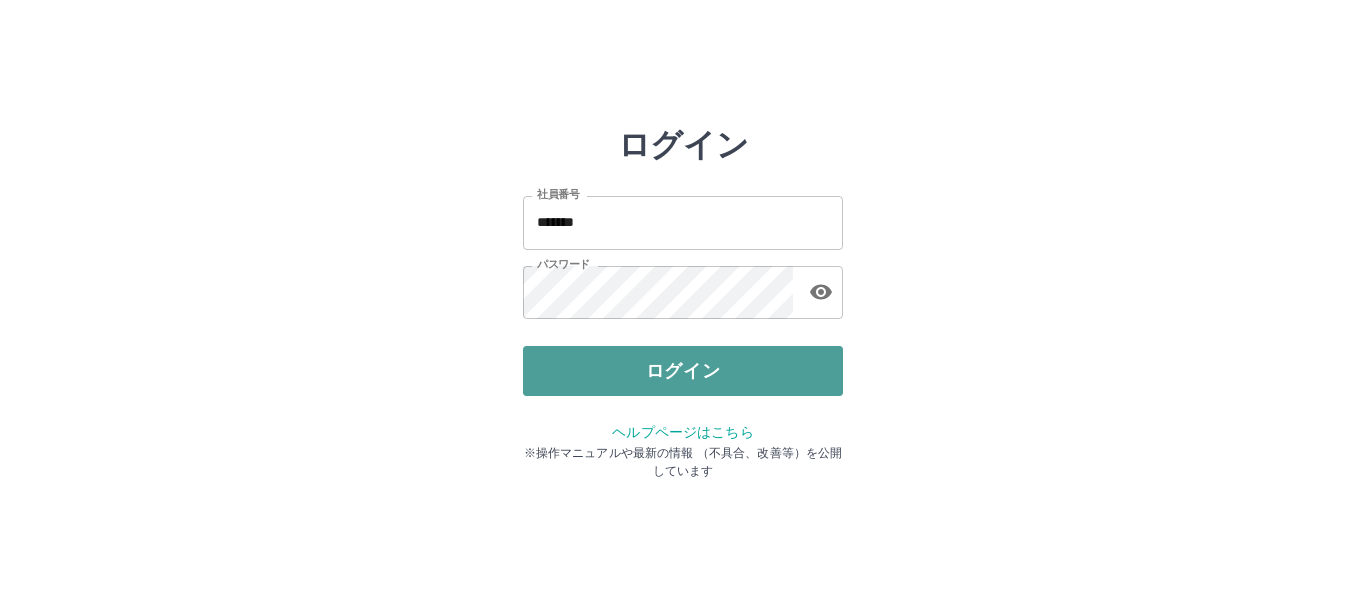 click on "ログイン" at bounding box center (683, 371) 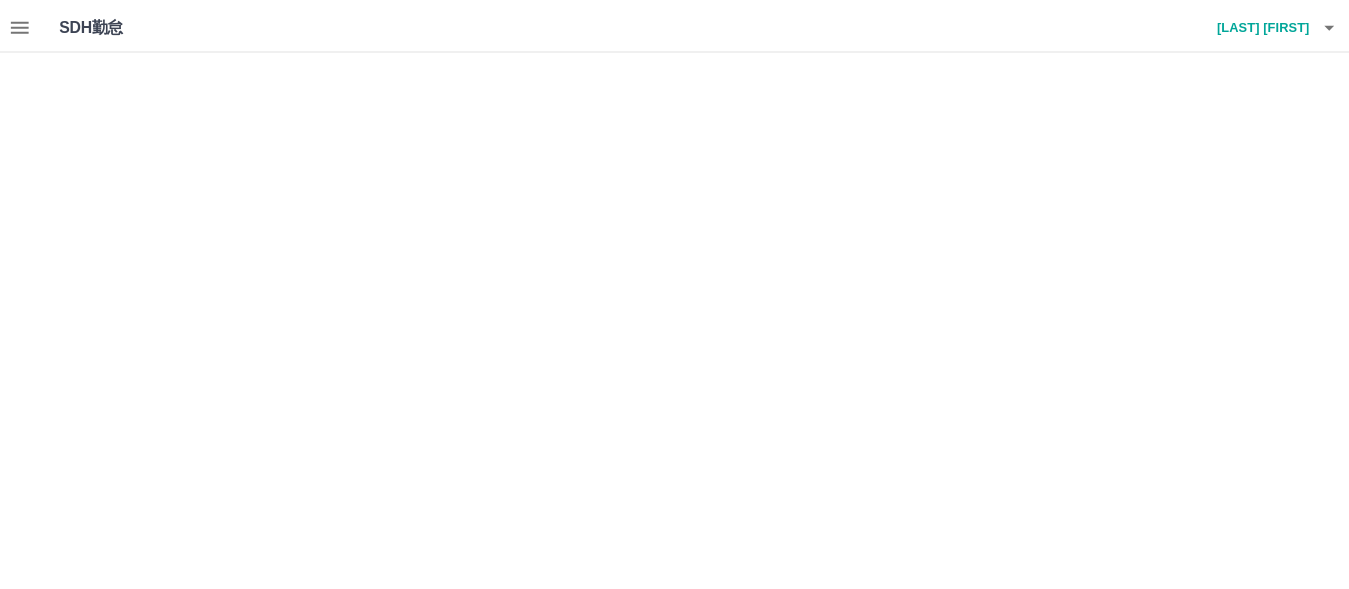 scroll, scrollTop: 0, scrollLeft: 0, axis: both 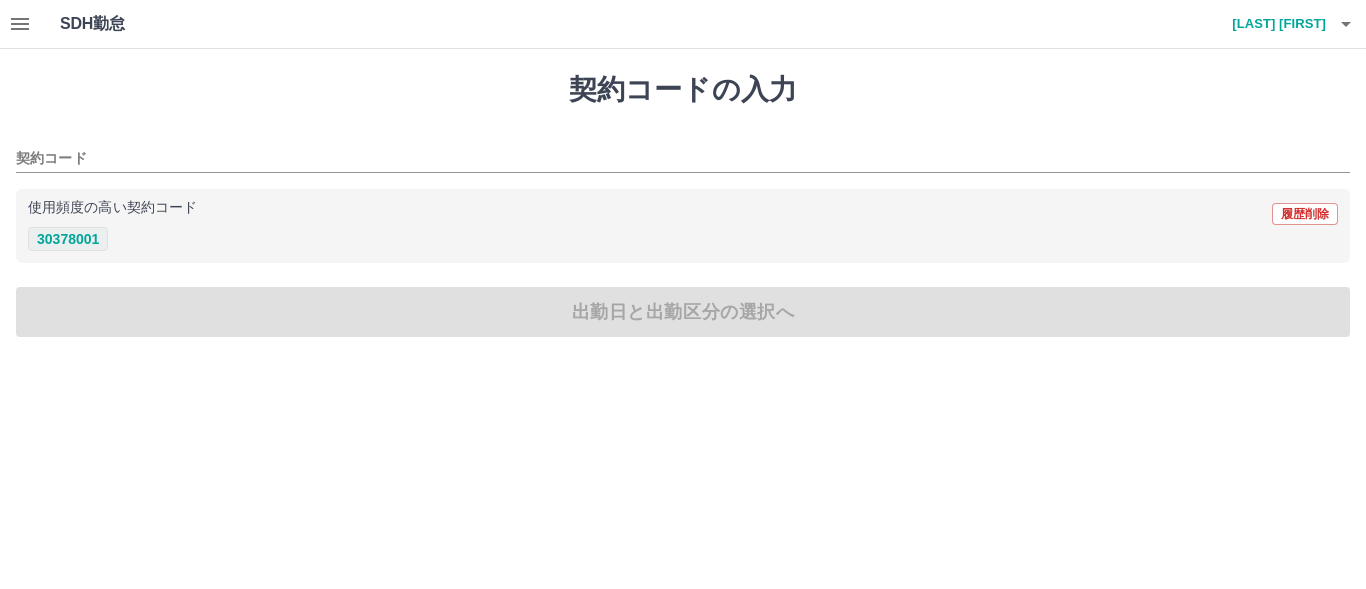click on "30378001" at bounding box center (68, 239) 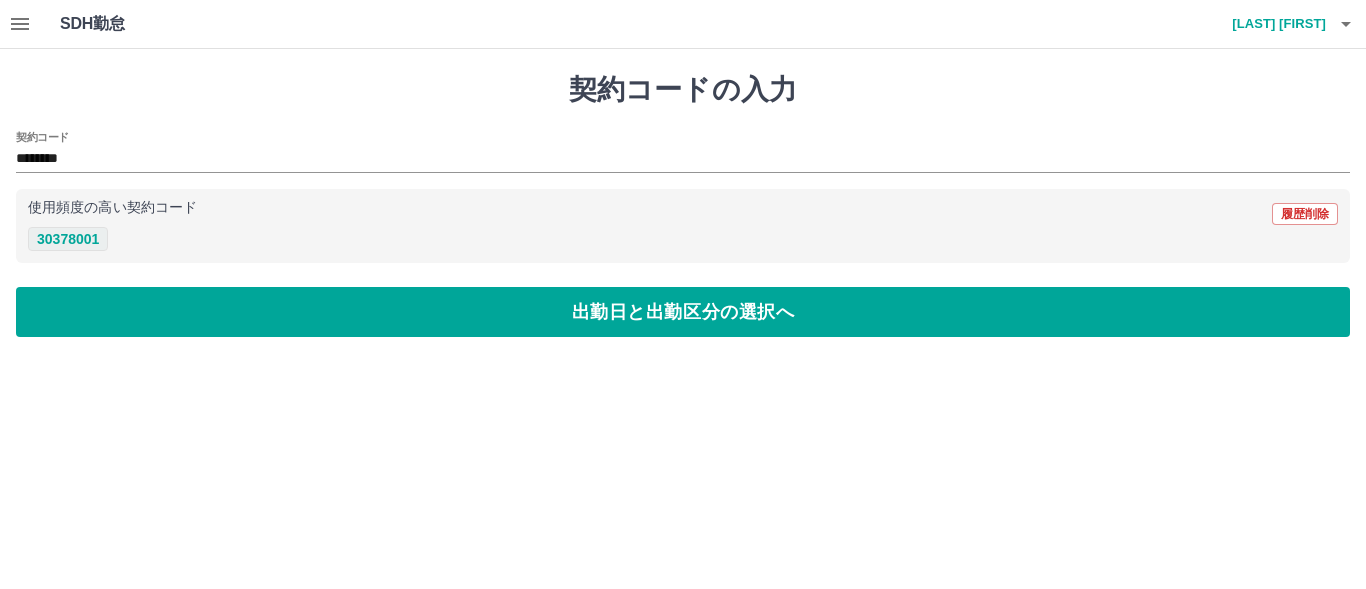 type on "********" 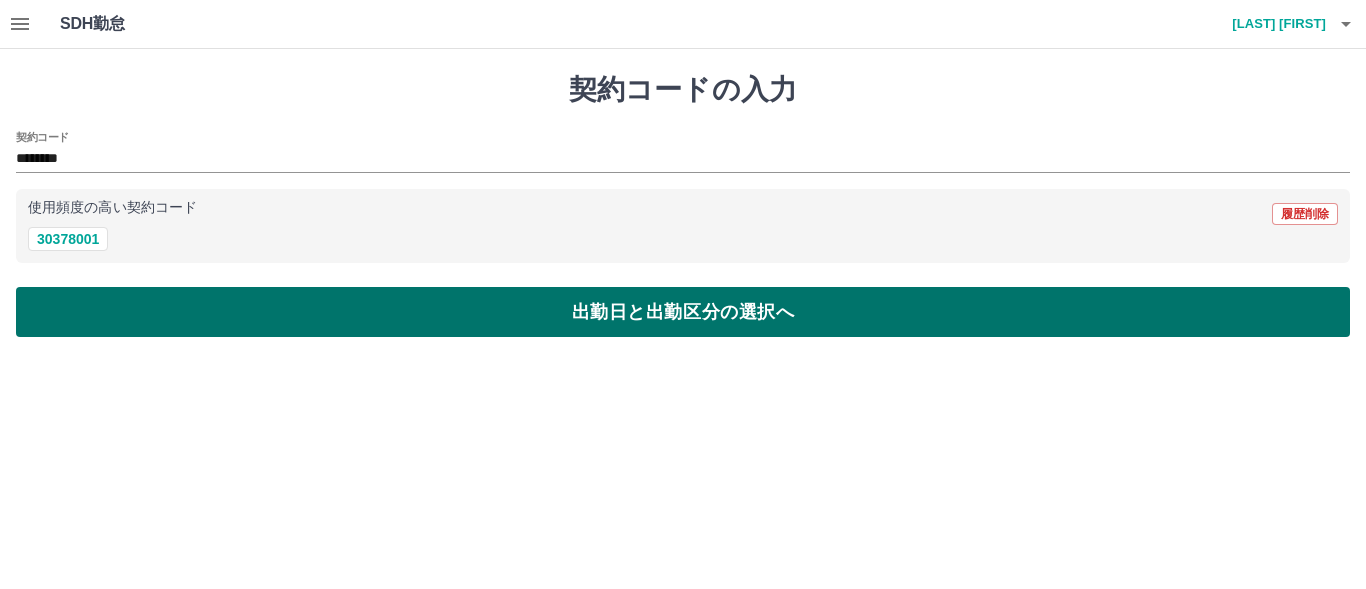 click on "出勤日と出勤区分の選択へ" at bounding box center [683, 312] 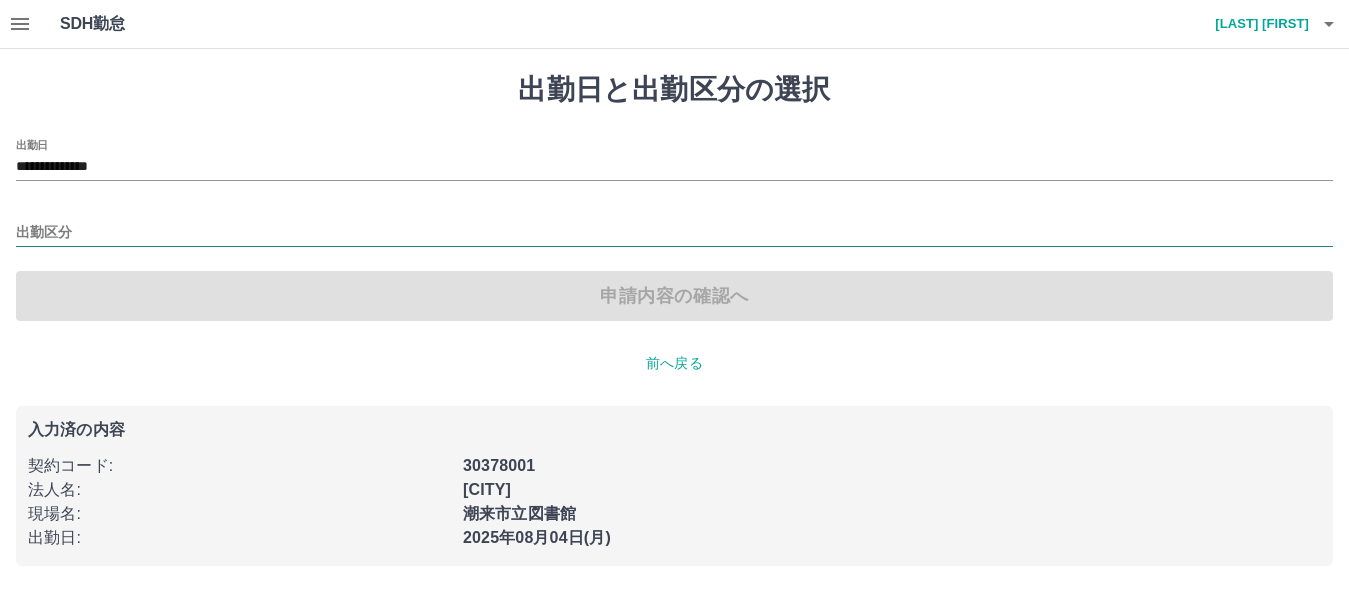 click on "出勤区分" at bounding box center [674, 233] 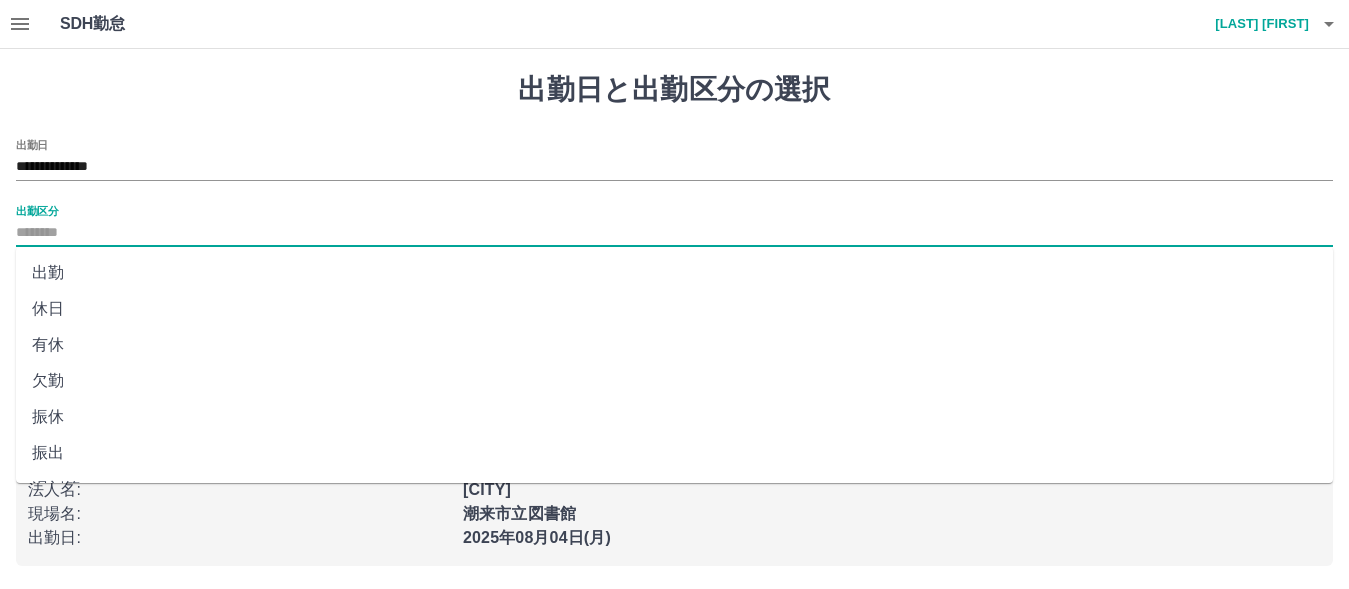 click on "出勤" at bounding box center (674, 273) 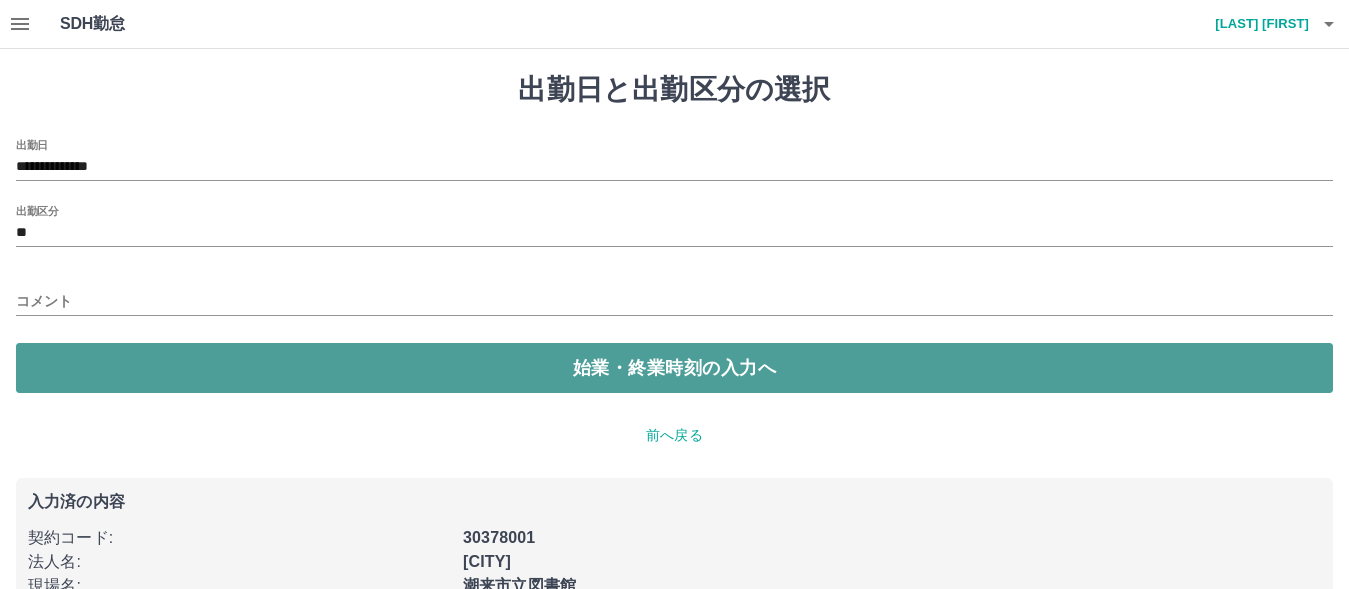 click on "始業・終業時刻の入力へ" at bounding box center (674, 368) 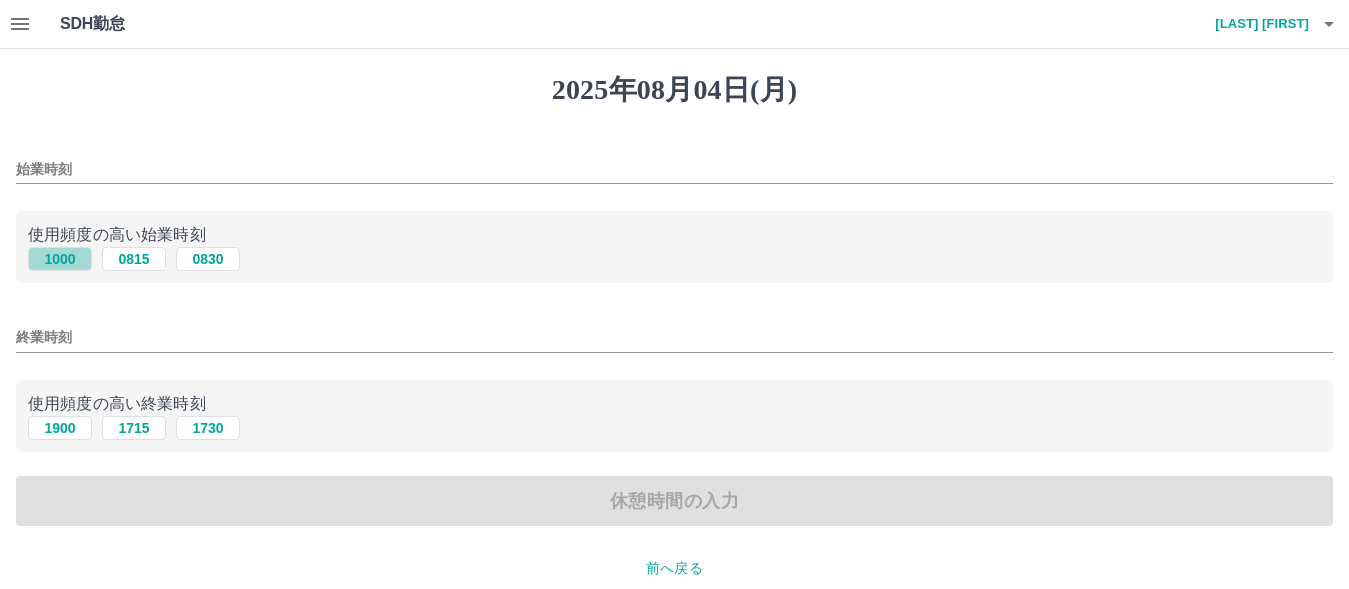 click on "1000" at bounding box center [60, 259] 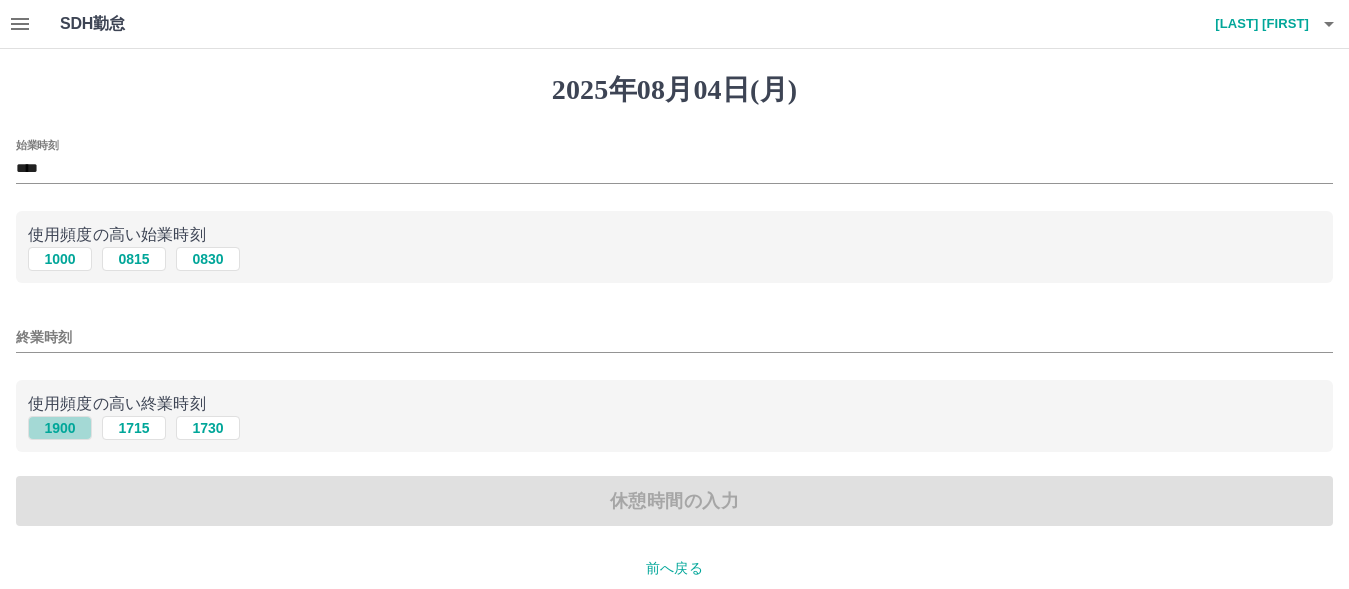 click on "1900" at bounding box center [60, 428] 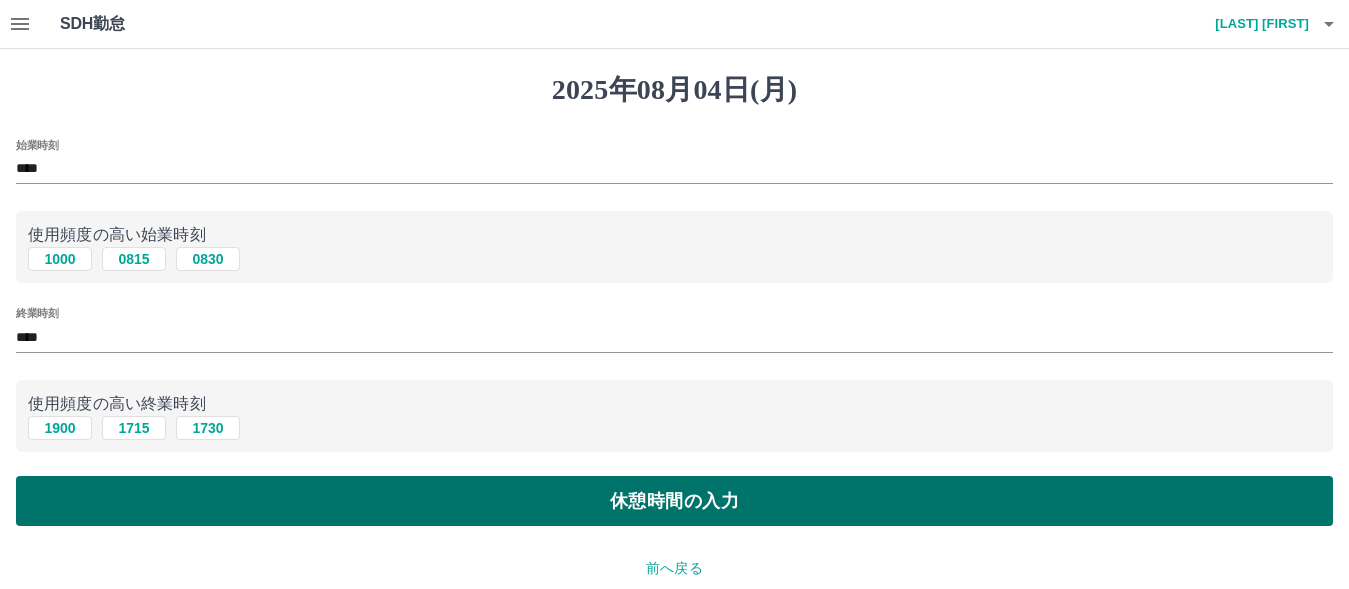 click on "休憩時間の入力" at bounding box center [674, 501] 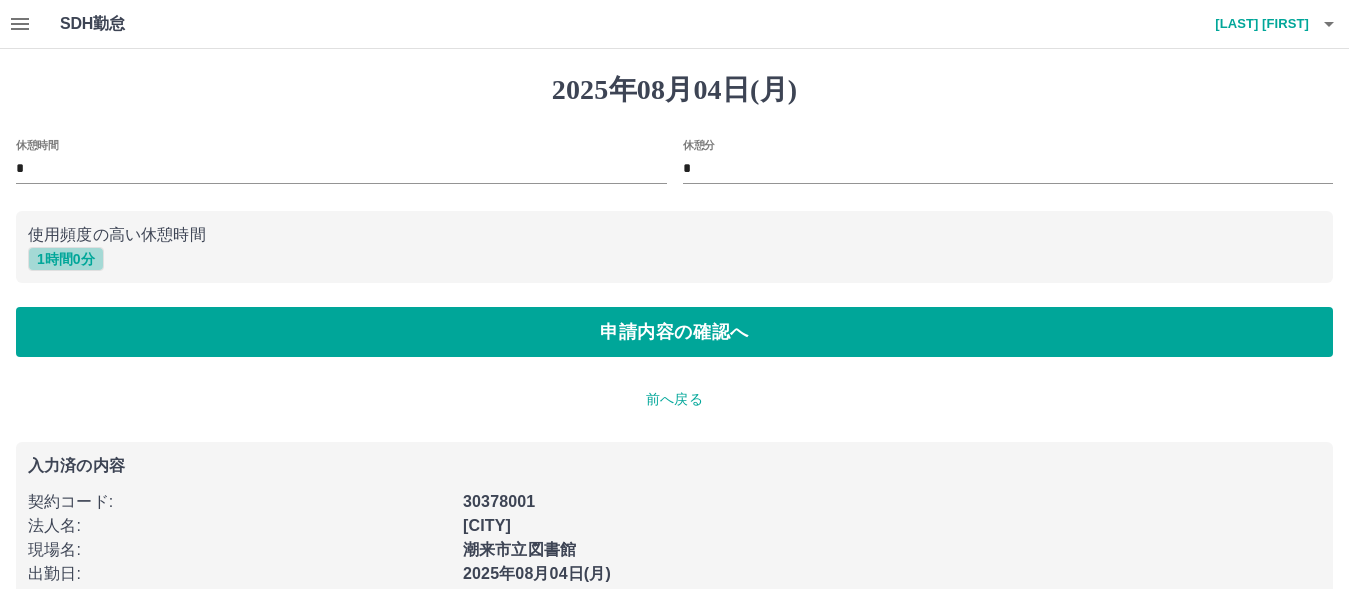 click on "1 時間 0 分" at bounding box center (66, 259) 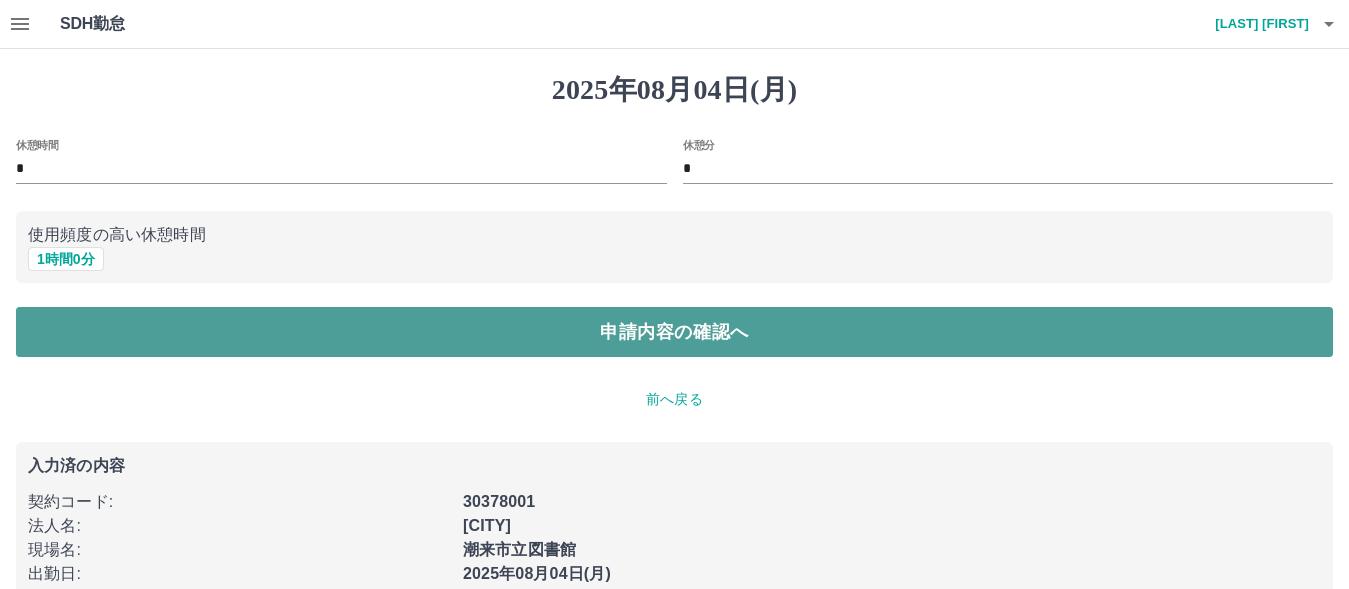 click on "申請内容の確認へ" at bounding box center [674, 332] 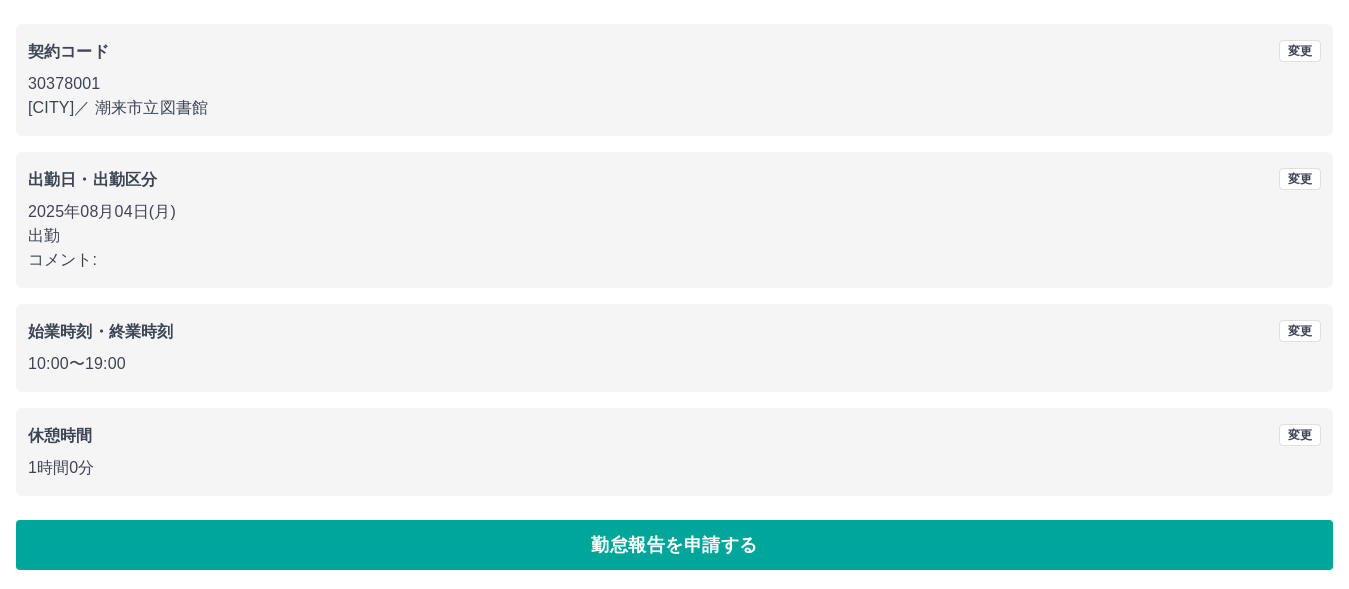 scroll, scrollTop: 162, scrollLeft: 0, axis: vertical 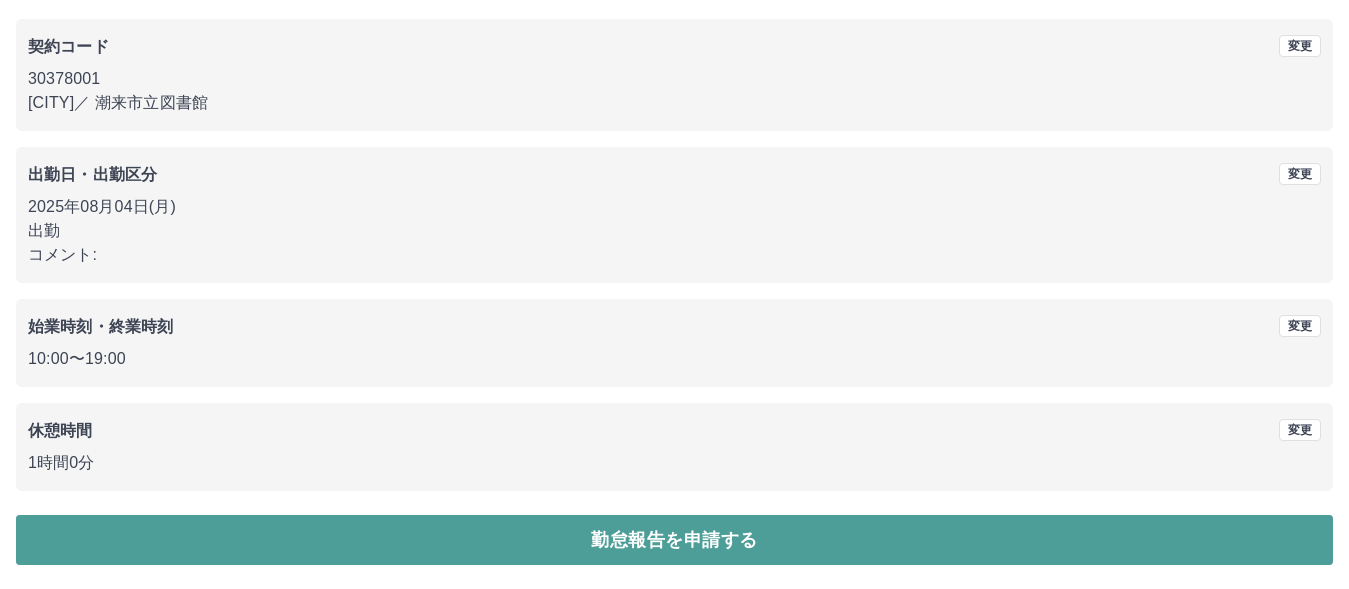 click on "勤怠報告を申請する" at bounding box center [674, 540] 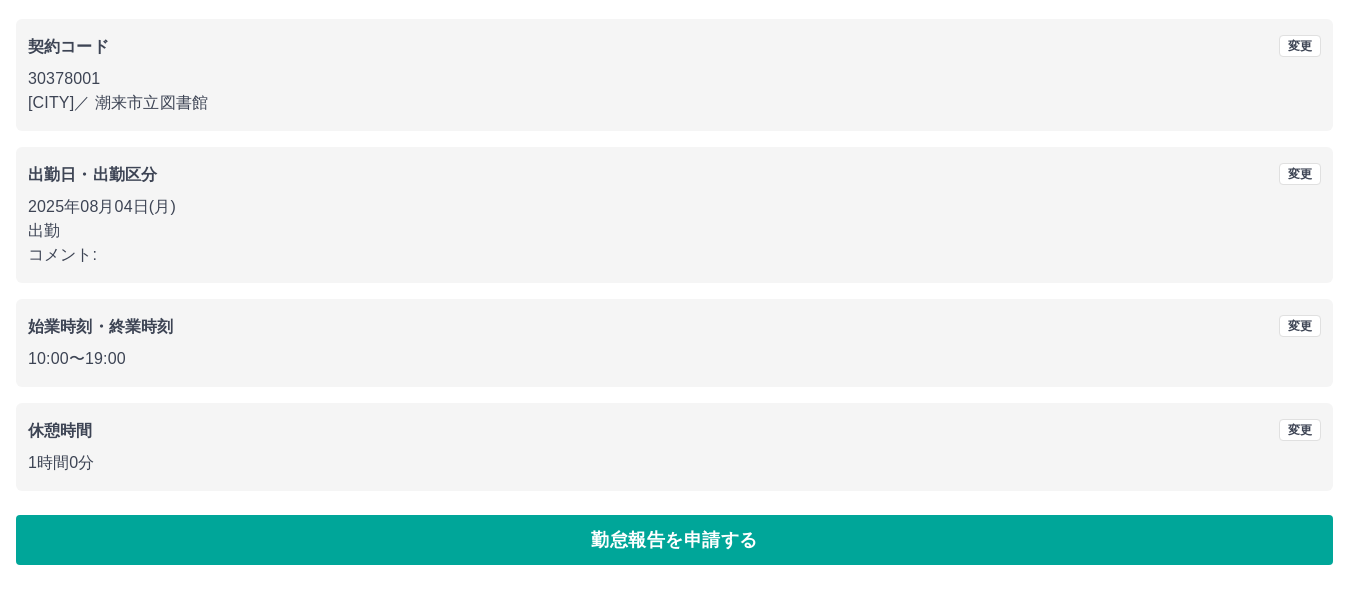 scroll, scrollTop: 0, scrollLeft: 0, axis: both 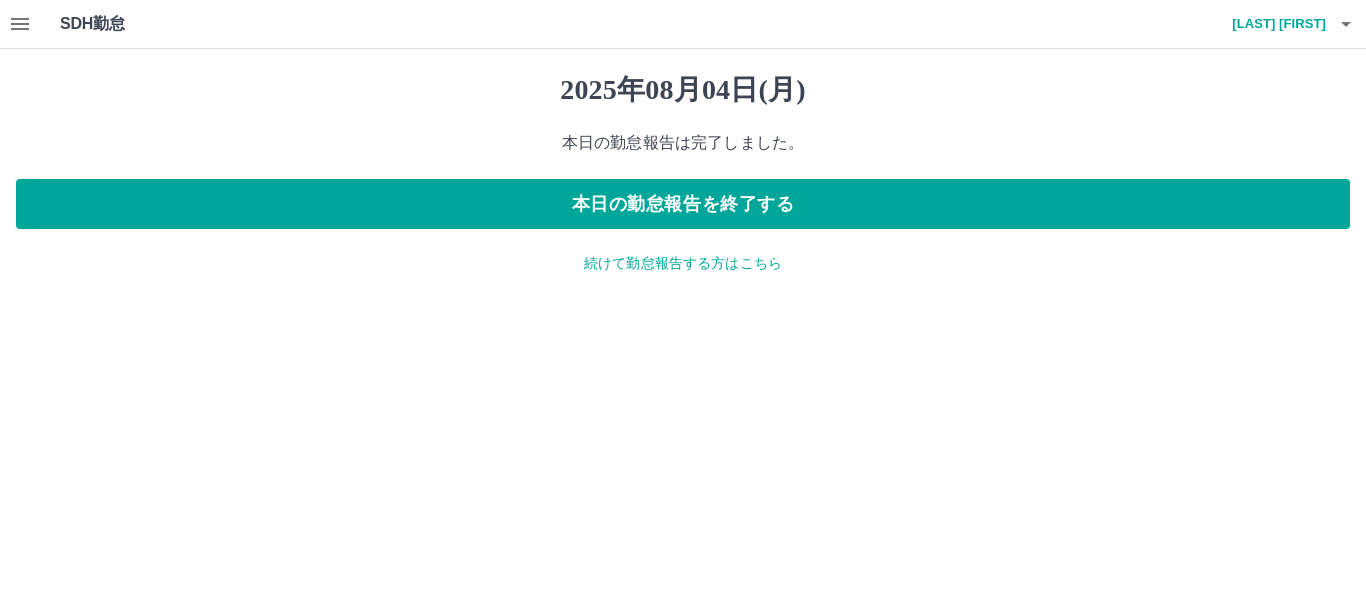 click on "続けて勤怠報告する方はこちら" at bounding box center [683, 263] 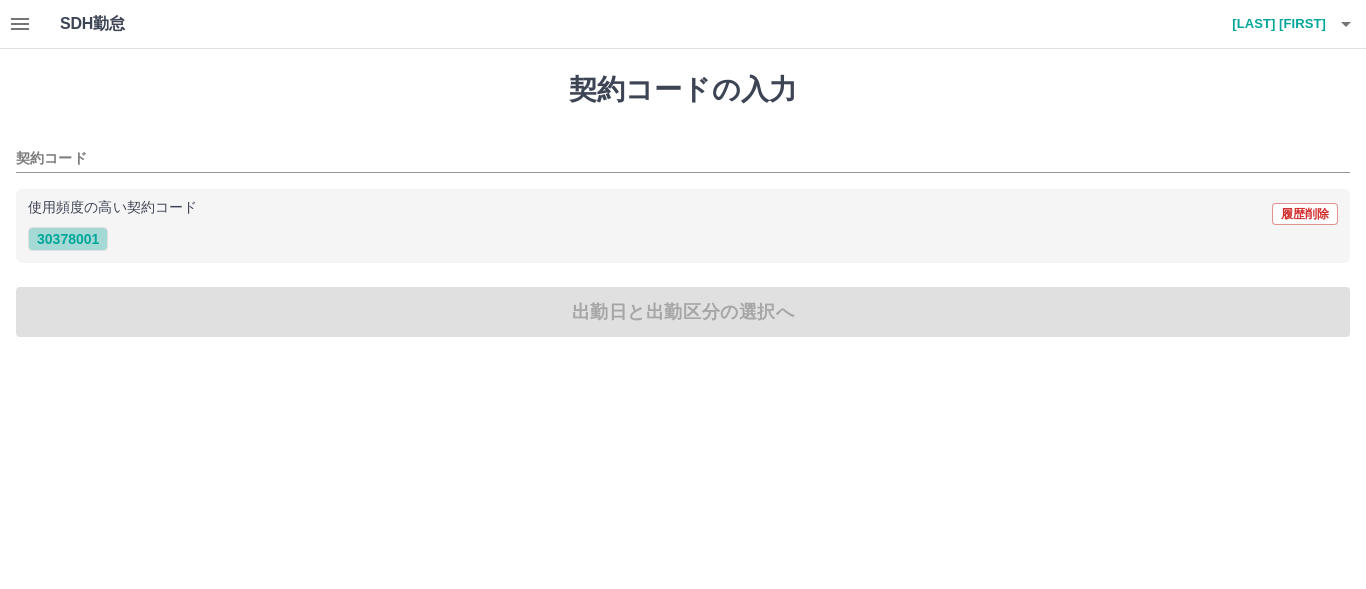 click on "30378001" at bounding box center [68, 239] 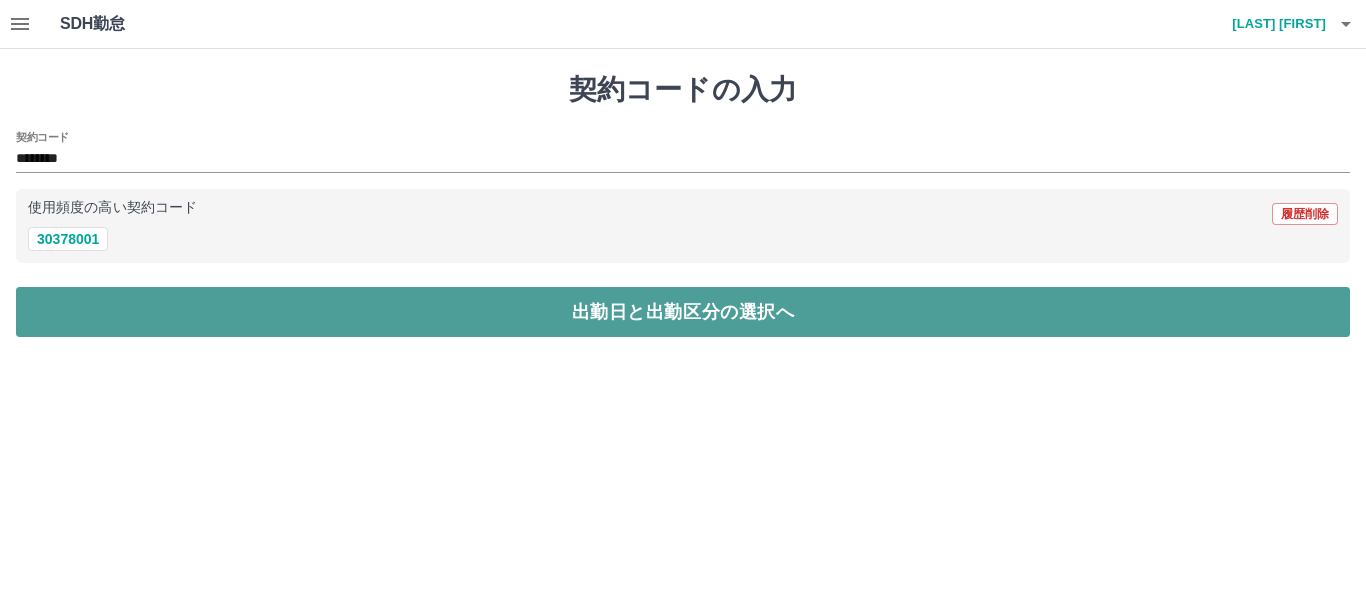 click on "出勤日と出勤区分の選択へ" at bounding box center [683, 312] 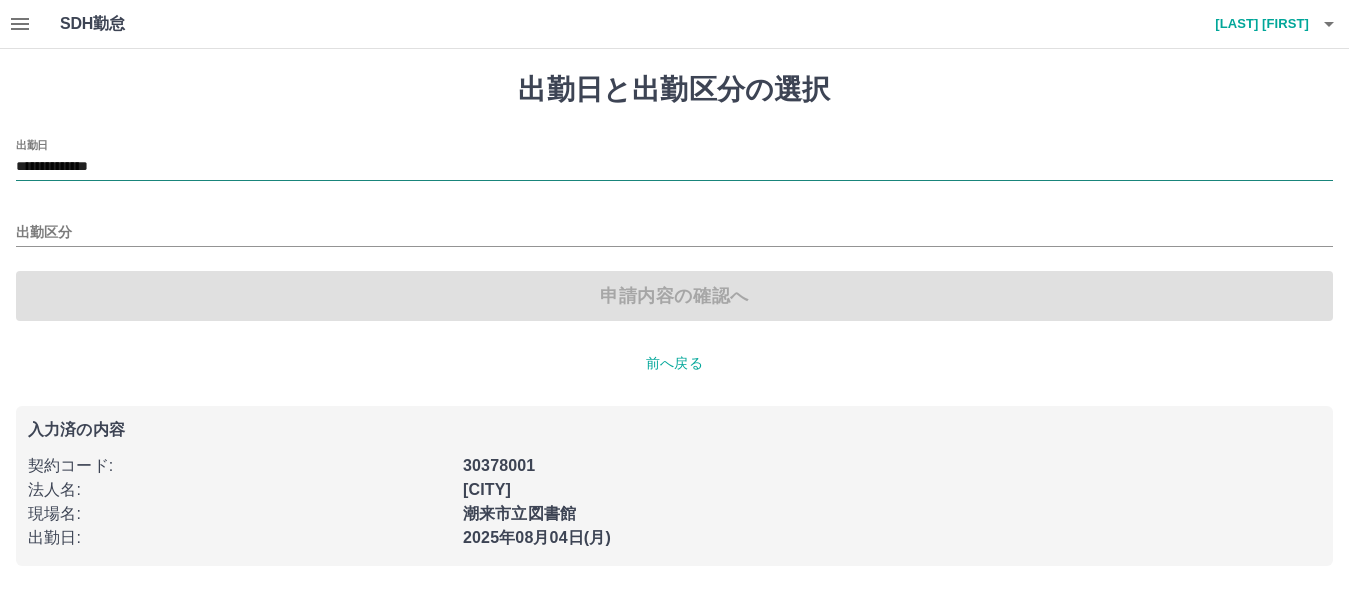 click on "**********" at bounding box center [674, 167] 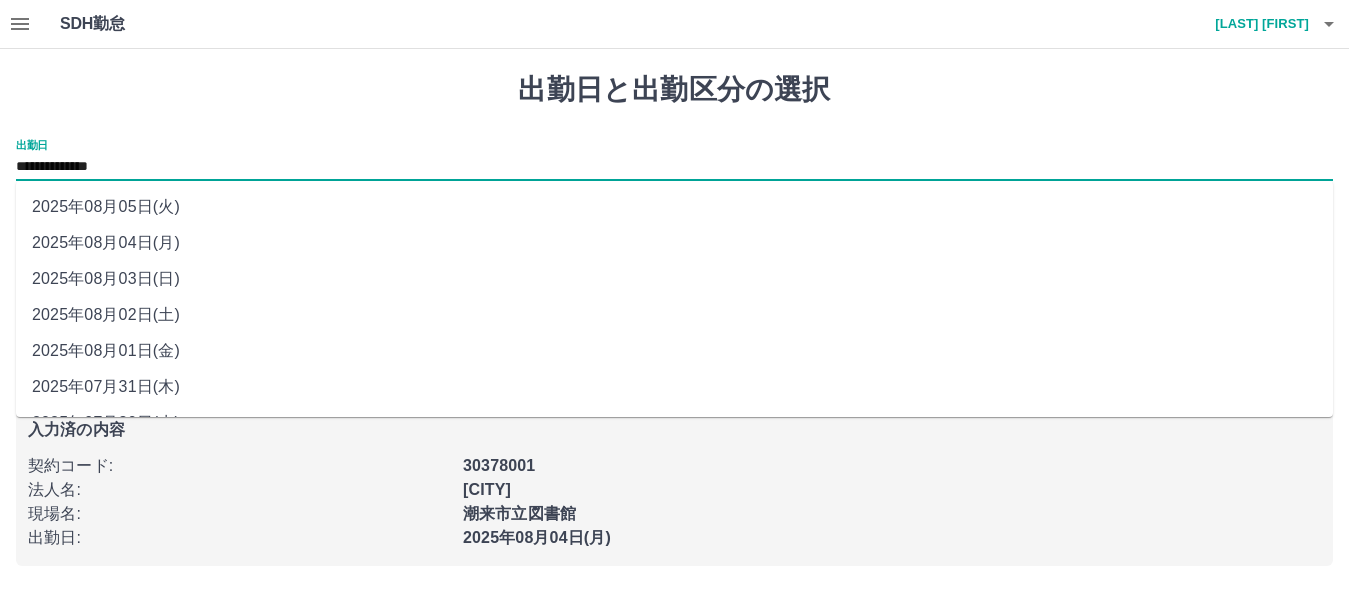 click on "2025年08月05日(火)" at bounding box center (674, 207) 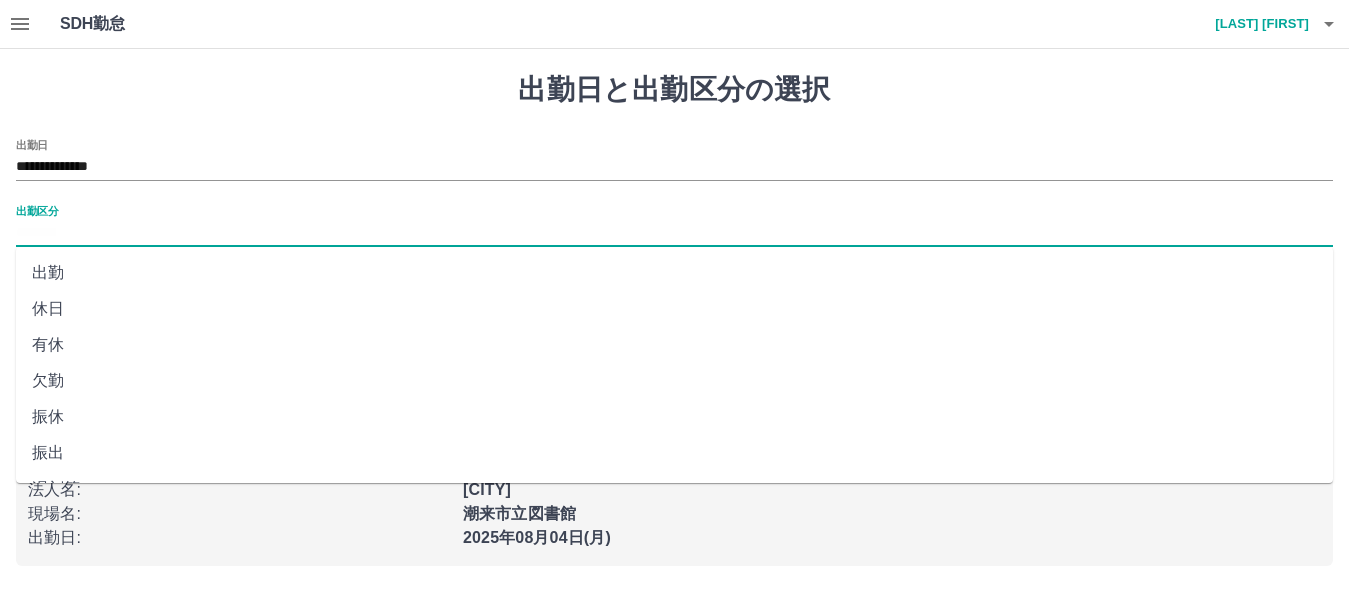 click on "出勤区分" at bounding box center [674, 233] 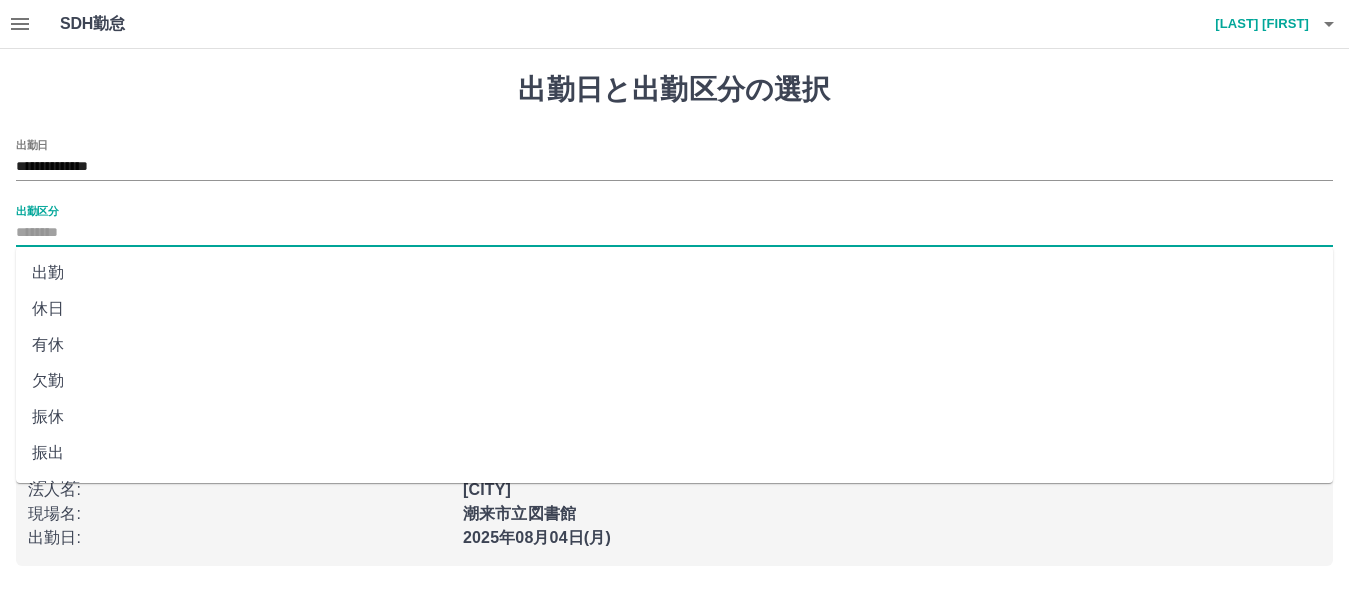 click on "休日" at bounding box center (674, 309) 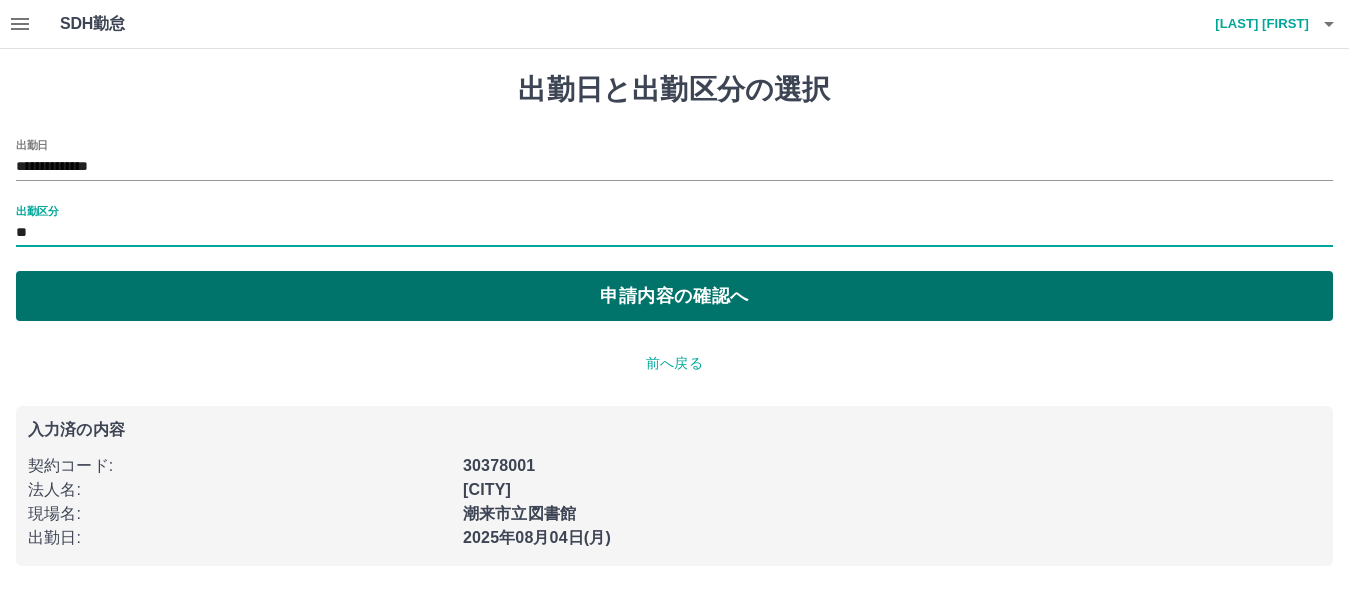 click on "申請内容の確認へ" at bounding box center (674, 296) 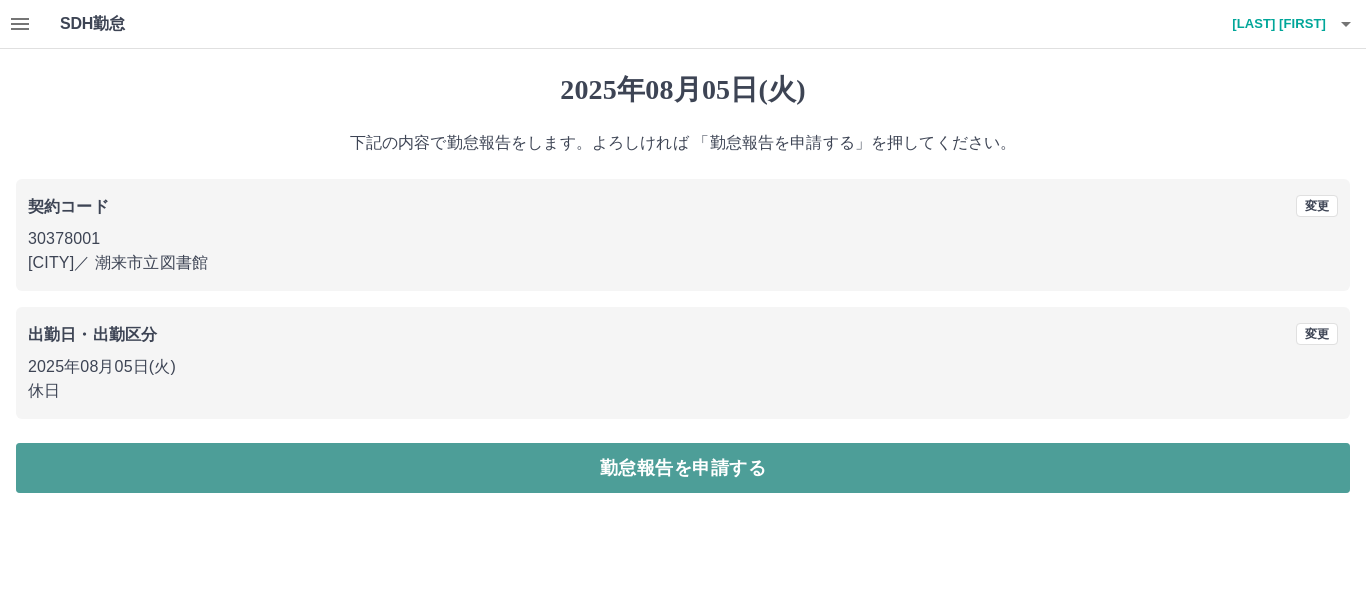 click on "勤怠報告を申請する" at bounding box center (683, 468) 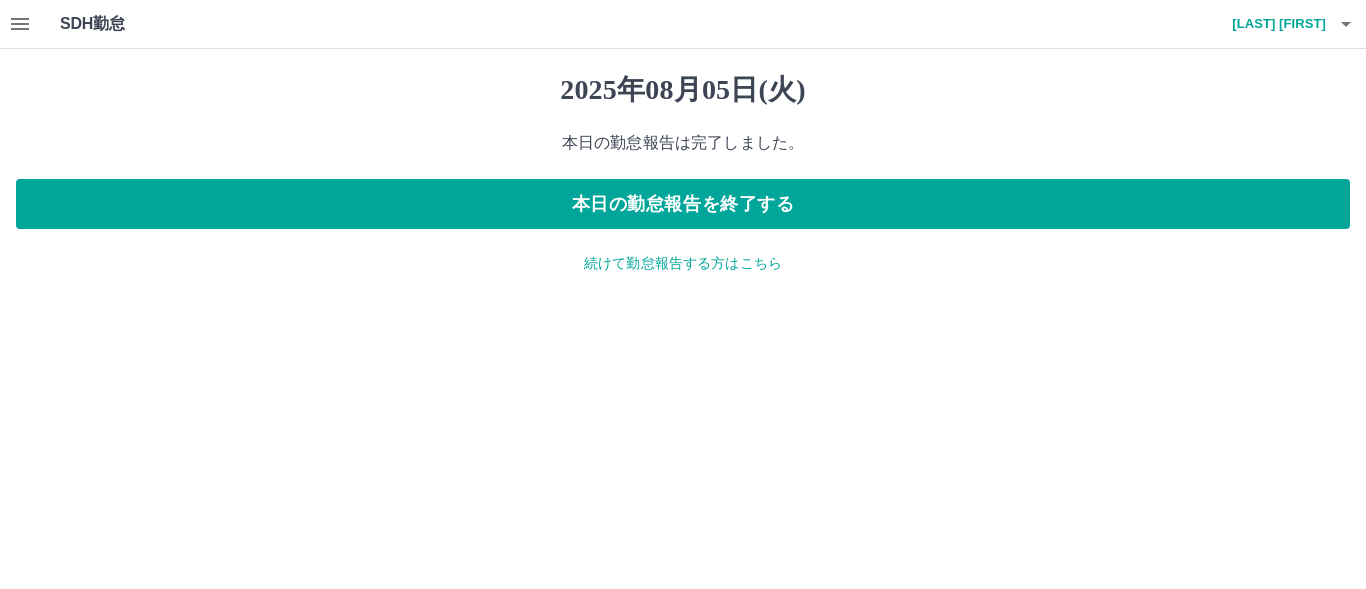 click 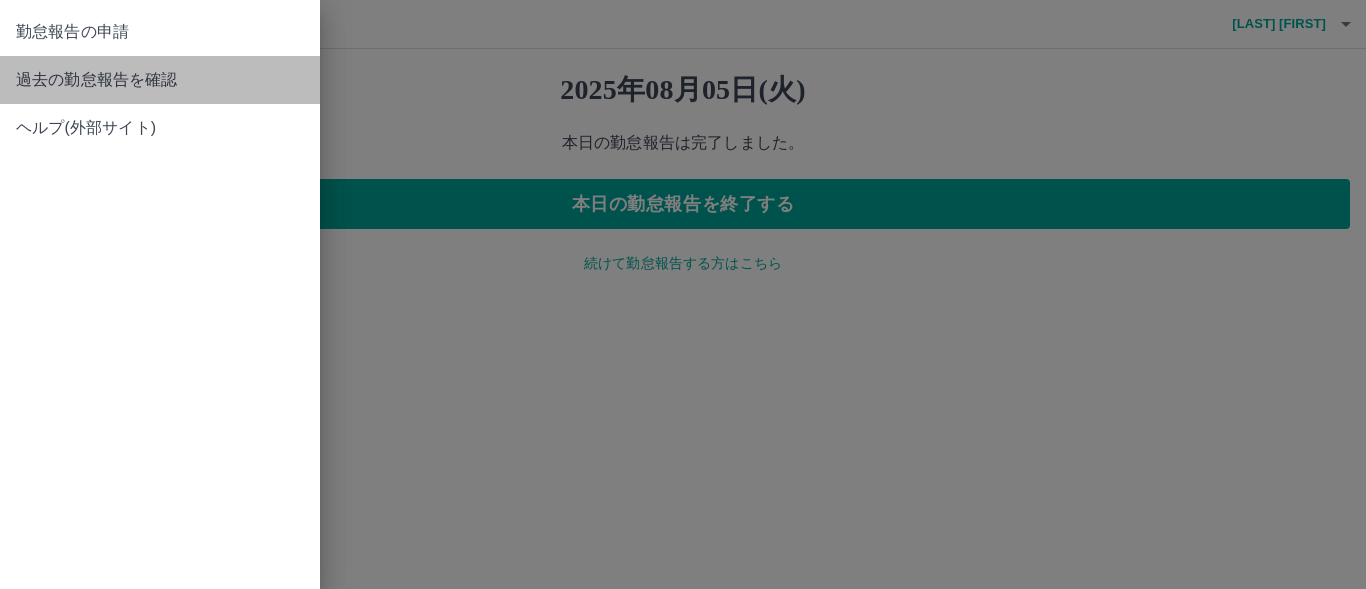 click on "過去の勤怠報告を確認" at bounding box center (160, 80) 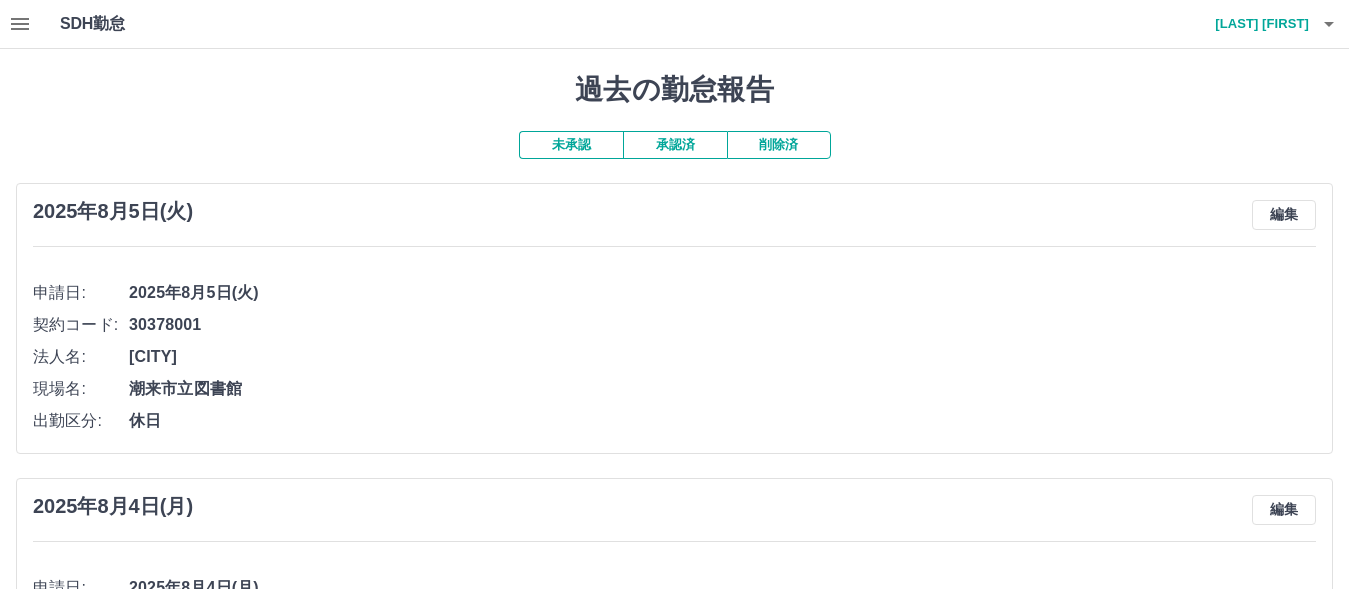 click on "未承認" at bounding box center (571, 145) 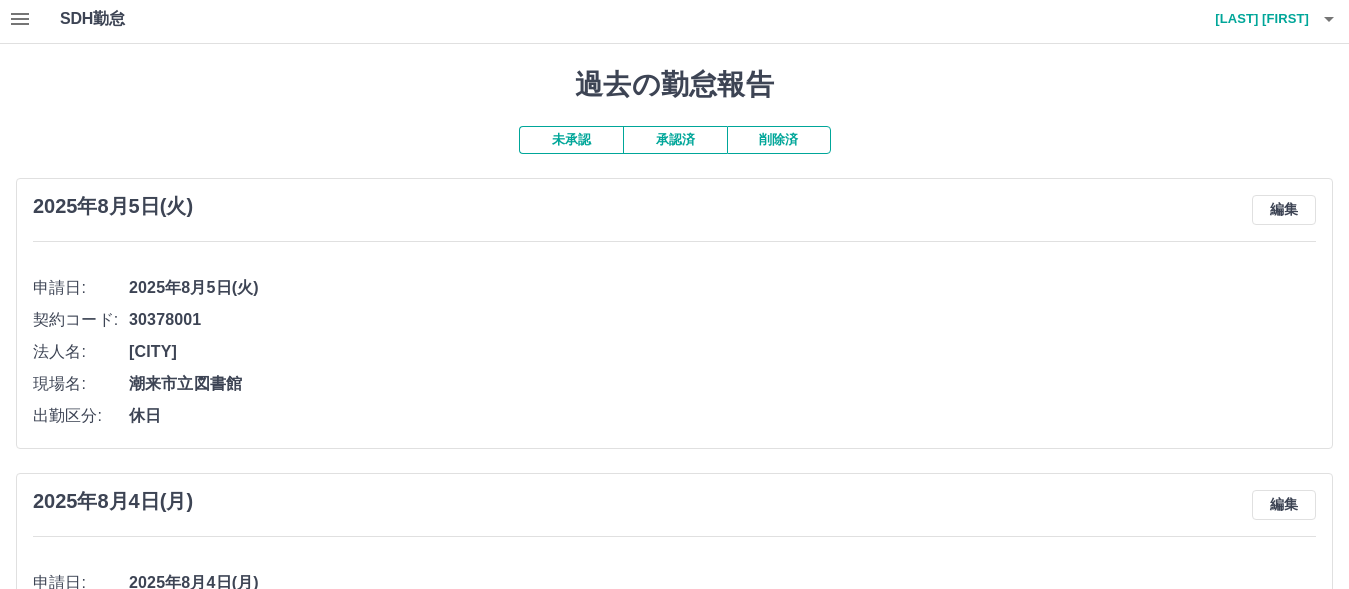 scroll, scrollTop: 0, scrollLeft: 0, axis: both 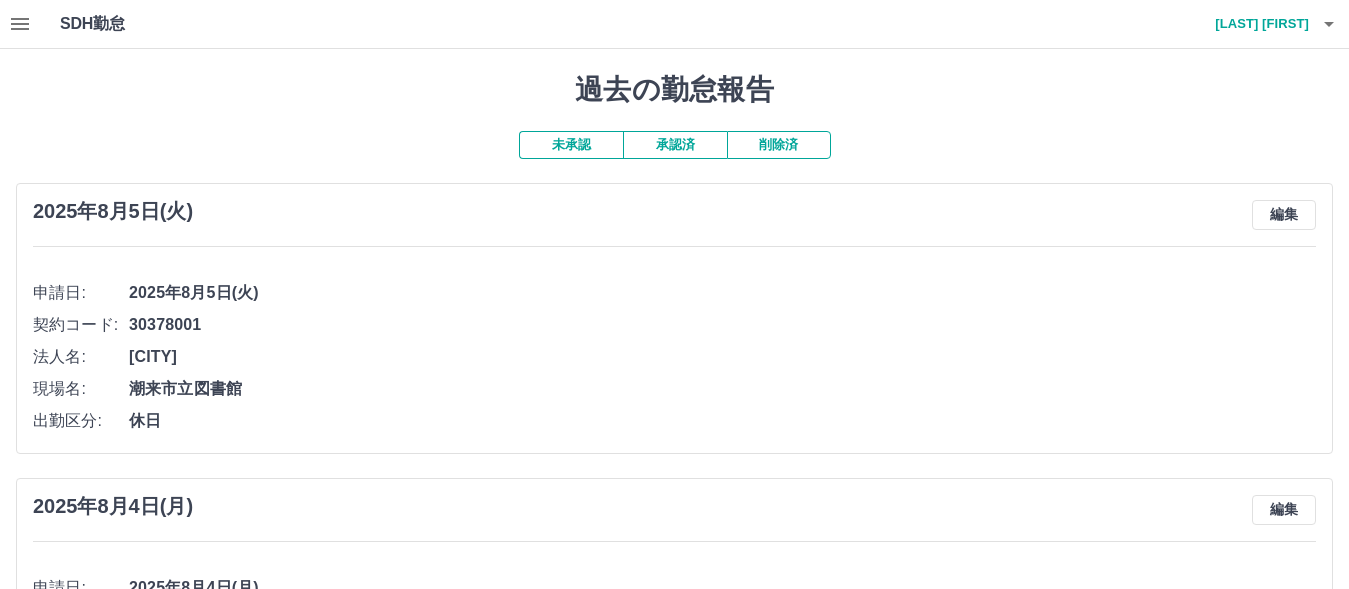 click on "承認済" at bounding box center (675, 145) 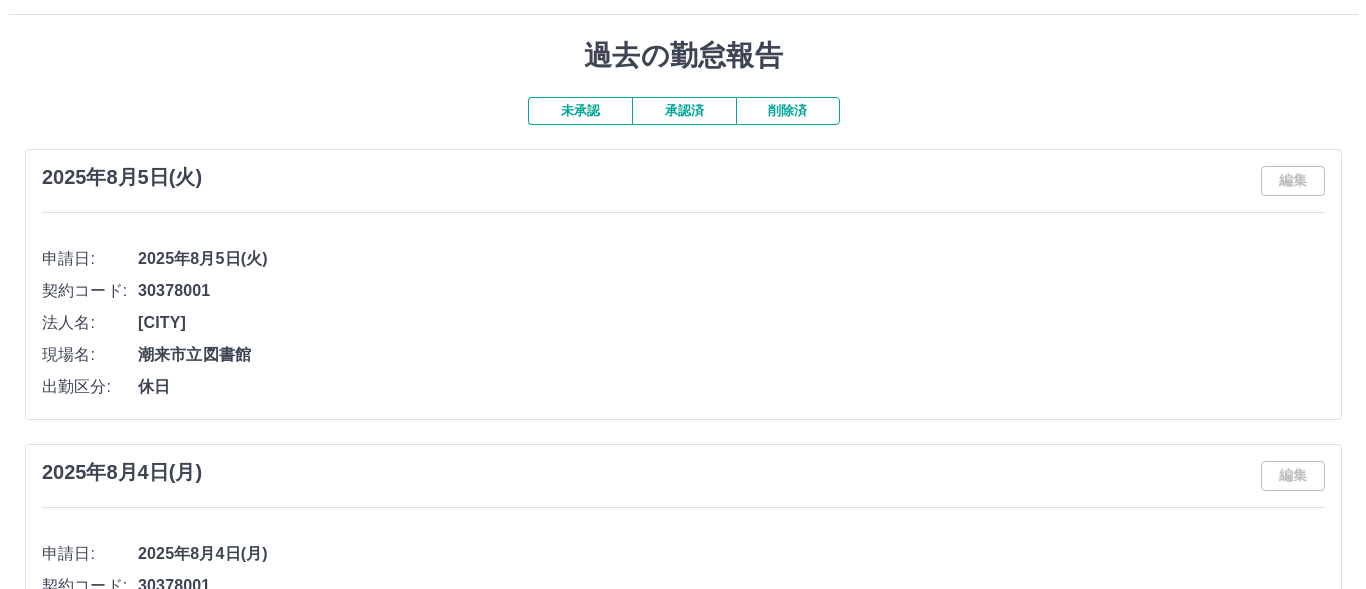 scroll, scrollTop: 0, scrollLeft: 0, axis: both 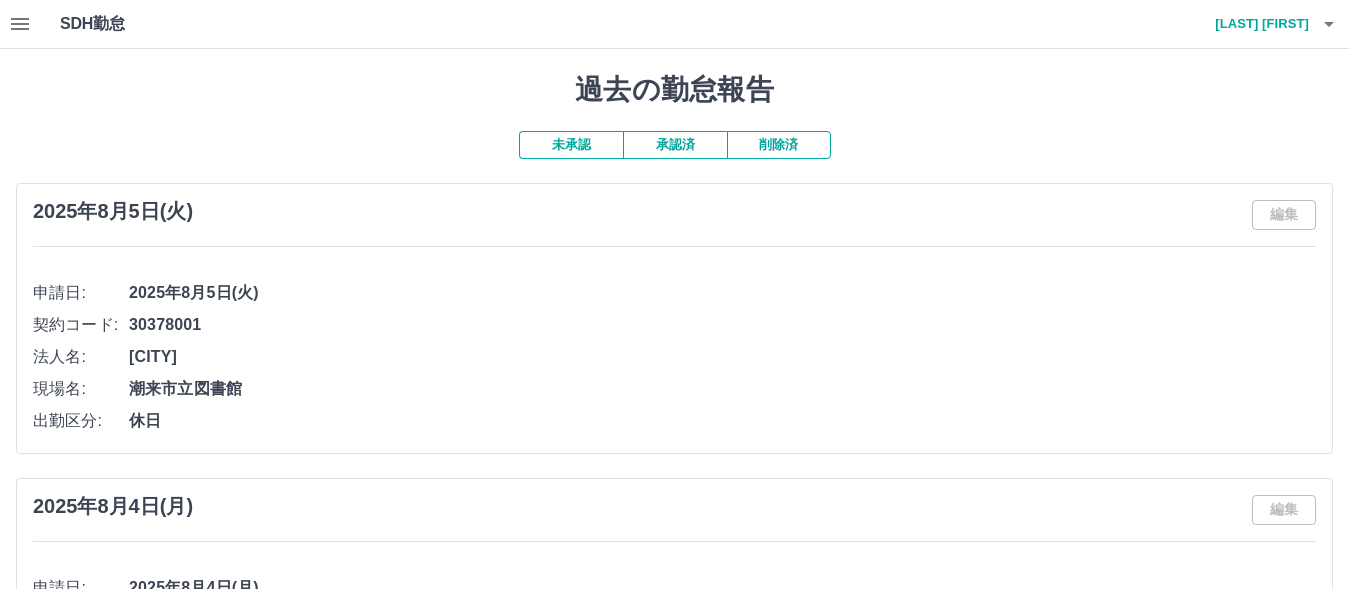 click on "未承認" at bounding box center (571, 145) 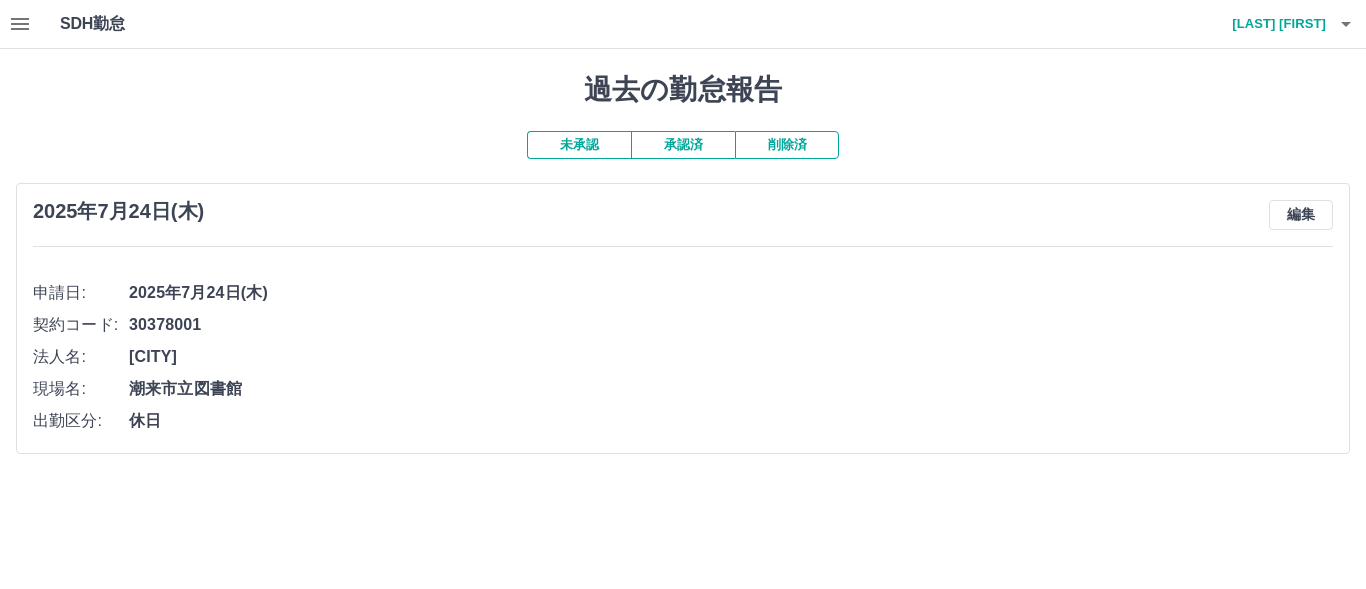 click on "承認済" at bounding box center [683, 145] 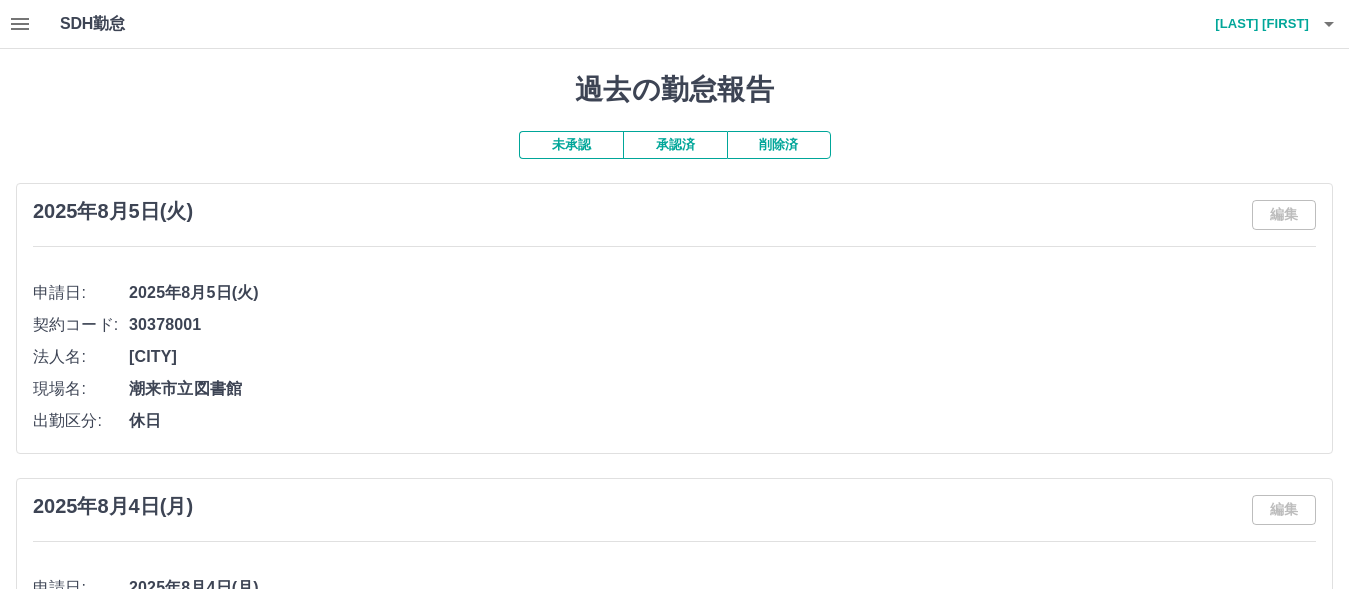 click on "[LAST] [FIRST]" at bounding box center (1249, 24) 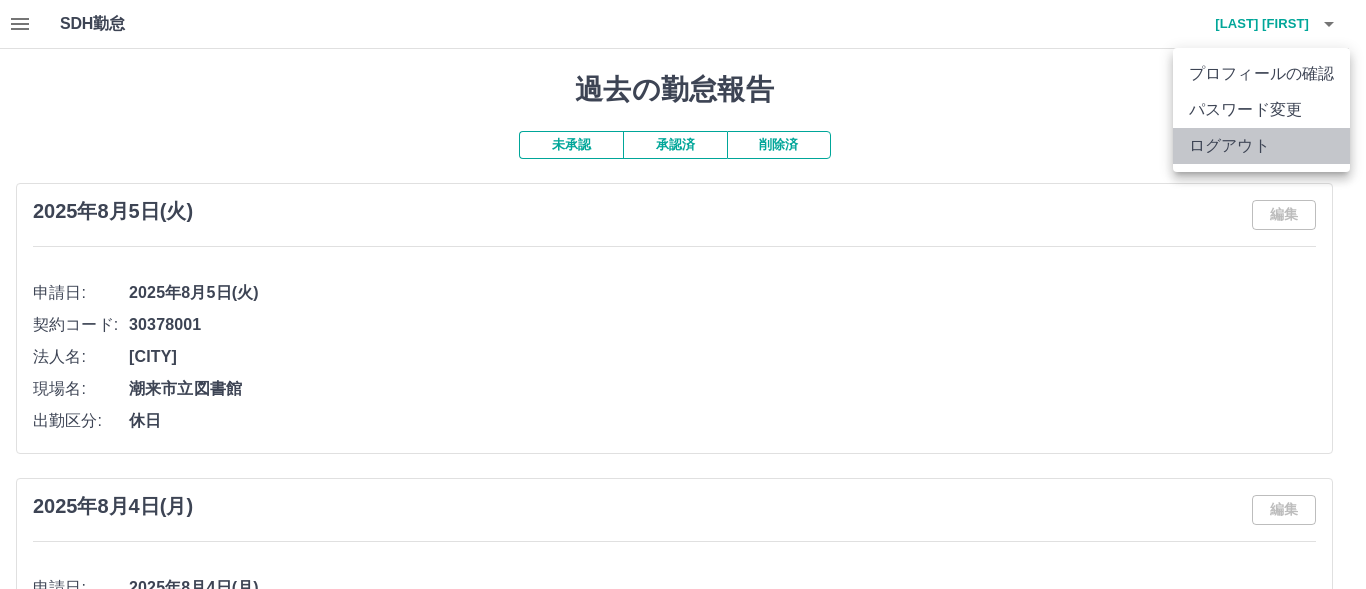 click on "ログアウト" at bounding box center [1261, 146] 